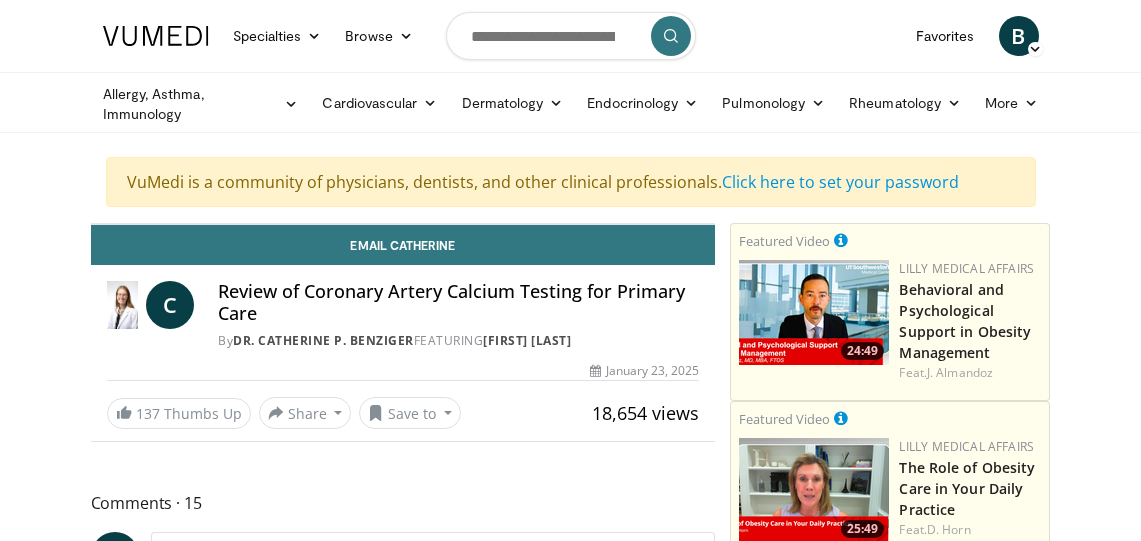 scroll, scrollTop: 0, scrollLeft: 0, axis: both 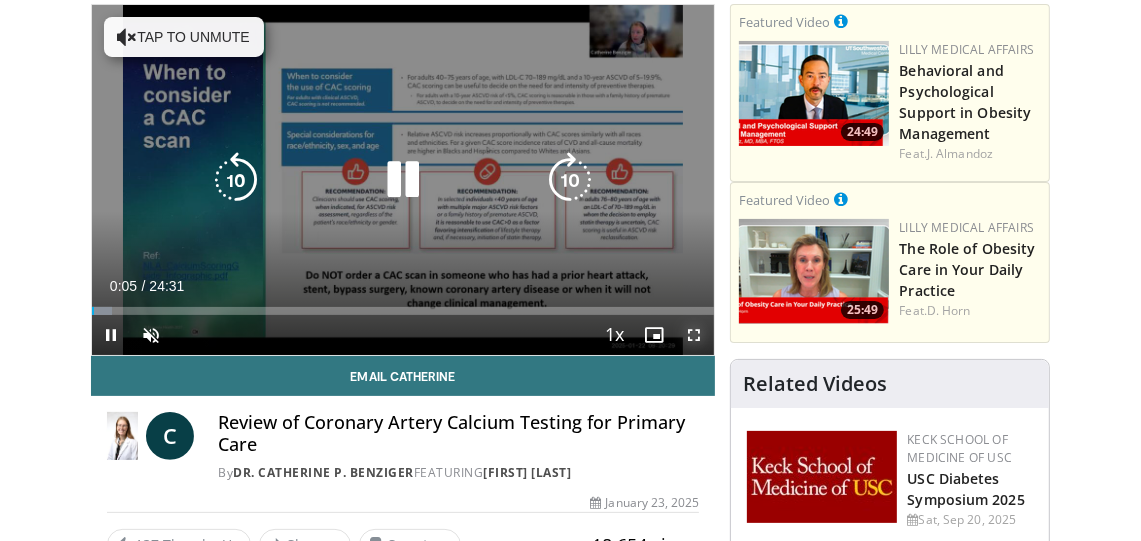 drag, startPoint x: 695, startPoint y: 330, endPoint x: 699, endPoint y: 404, distance: 74.10803 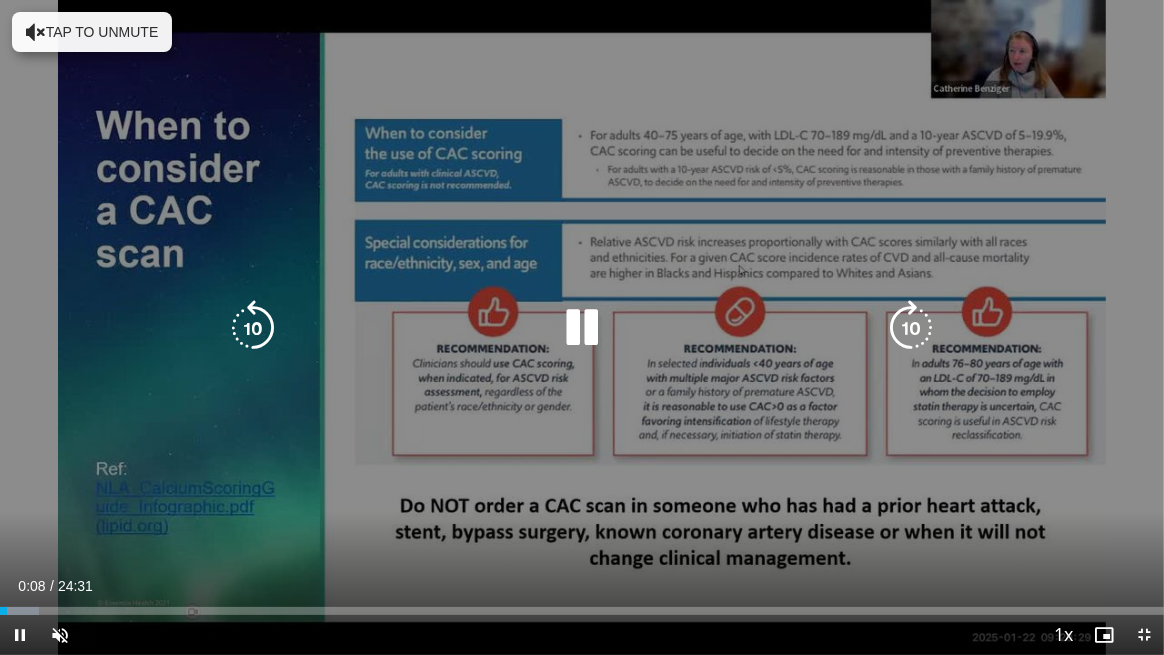 click on "Tap to unmute" at bounding box center (92, 32) 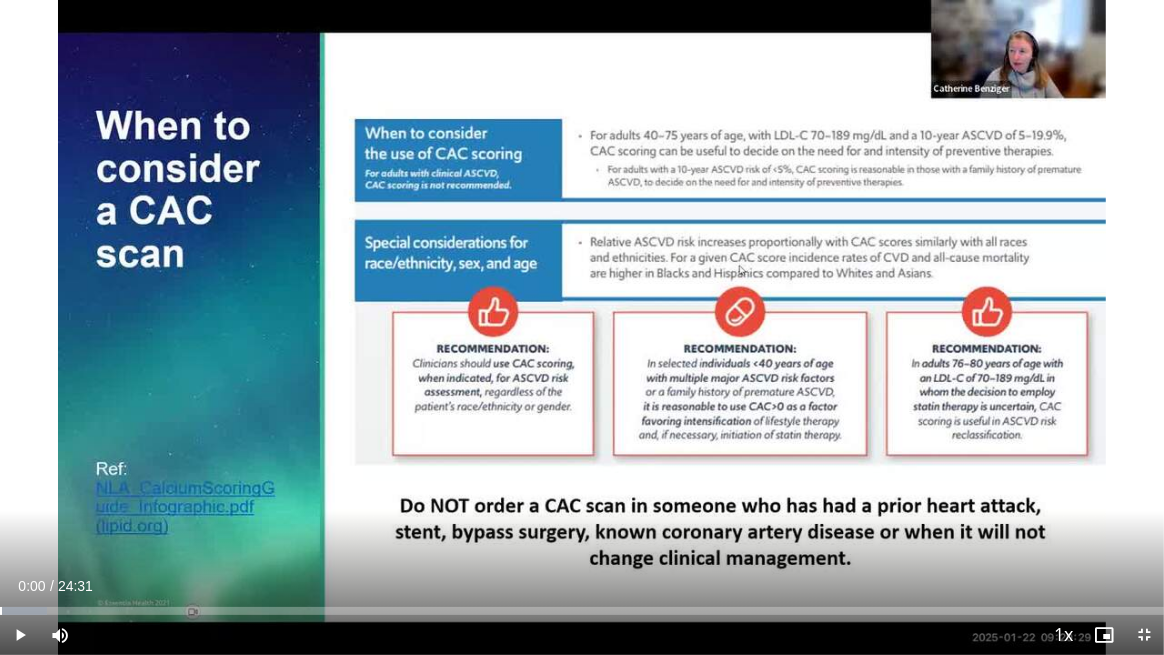 click on "Current Time  0:00 / Duration  24:31 Play Skip Backward Skip Forward Mute Loaded :  4.04% 00:05 00:01 Stream Type  LIVE Seek to live, currently behind live LIVE   1x Playback Rate 0.5x 0.75x 1x , selected 1.25x 1.5x 1.75x 2x Chapters Chapters Descriptions descriptions off , selected Captions captions settings , opens captions settings dialog captions off , selected Audio Track en (Main) , selected Exit Fullscreen Enable picture-in-picture mode" at bounding box center (582, 635) 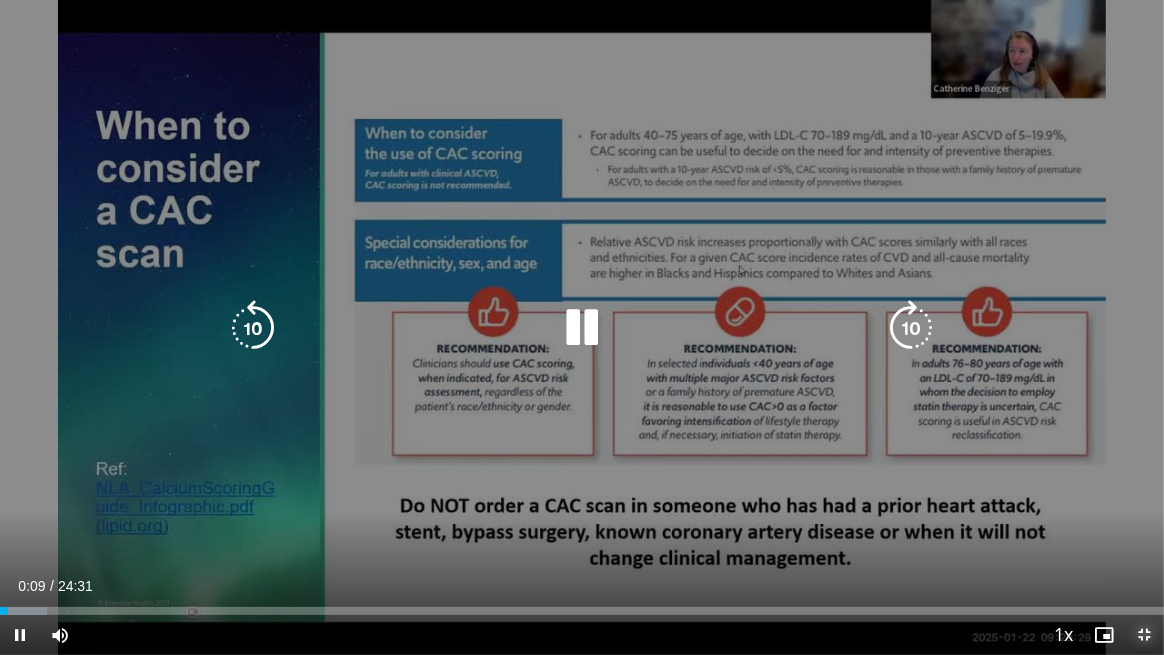 click at bounding box center [1144, 635] 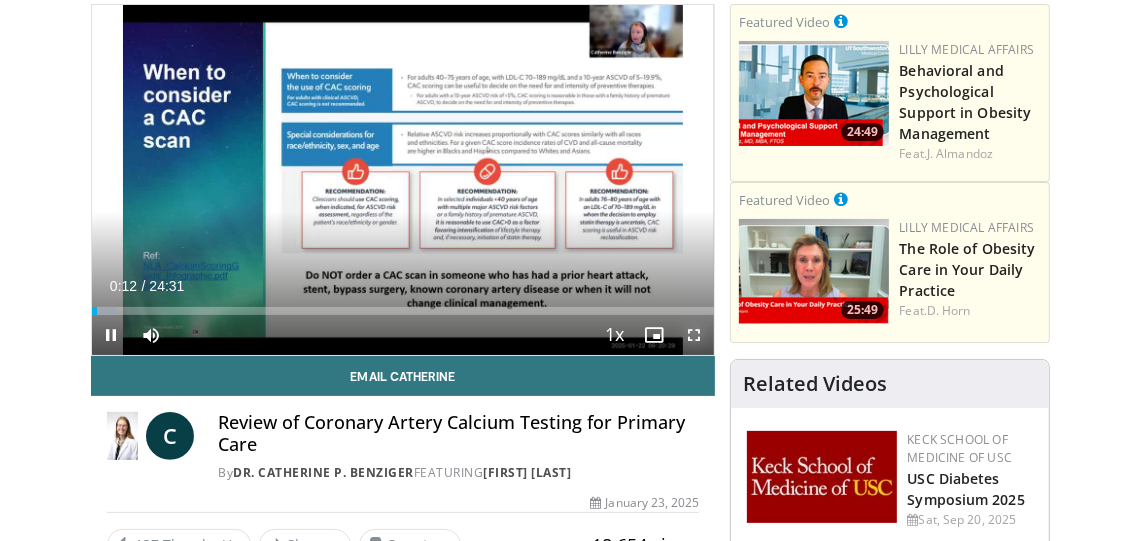click at bounding box center [694, 335] 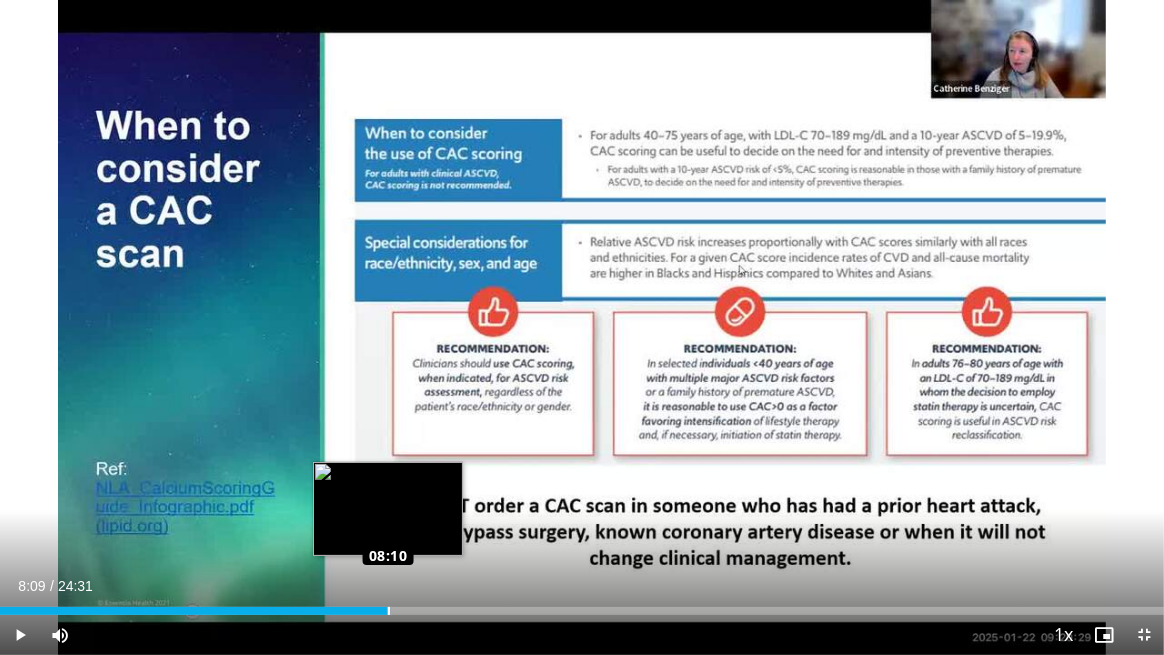 drag, startPoint x: 415, startPoint y: 613, endPoint x: 387, endPoint y: 611, distance: 28.071337 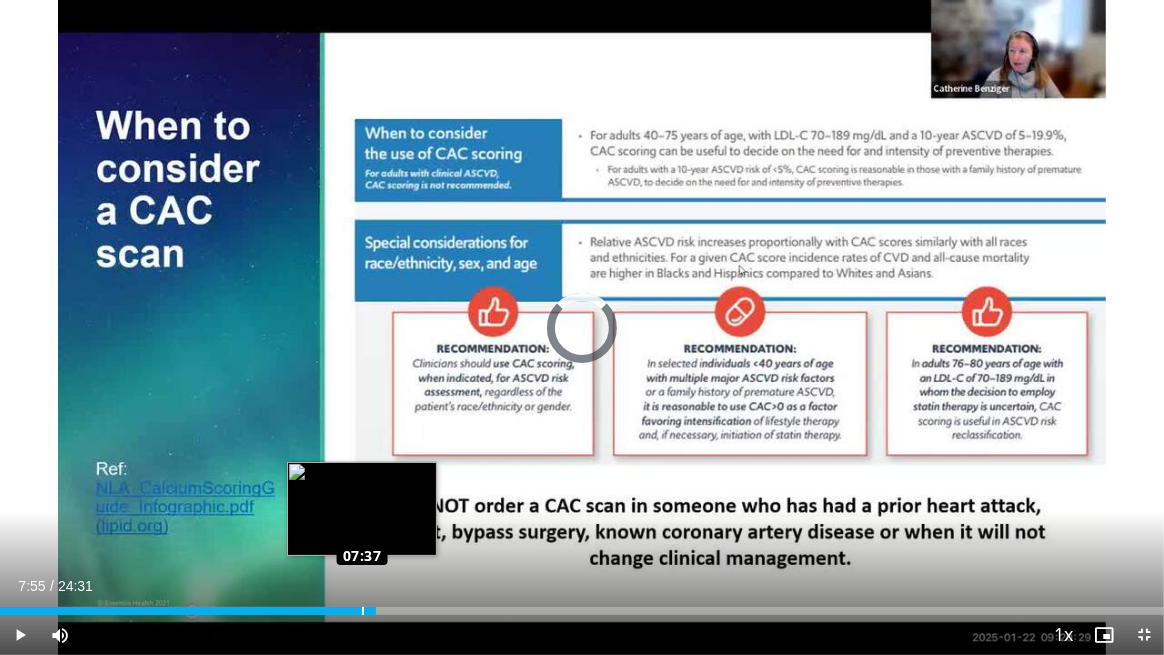 drag, startPoint x: 373, startPoint y: 611, endPoint x: 359, endPoint y: 612, distance: 14.035668 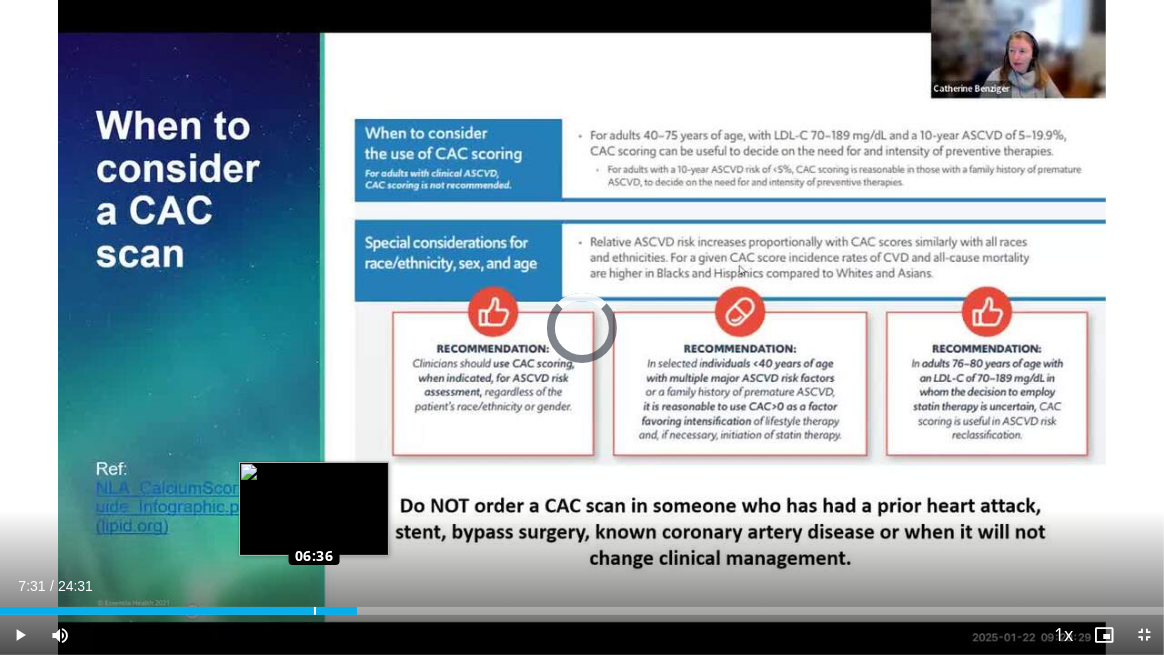 drag, startPoint x: 356, startPoint y: 612, endPoint x: 312, endPoint y: 611, distance: 44.011364 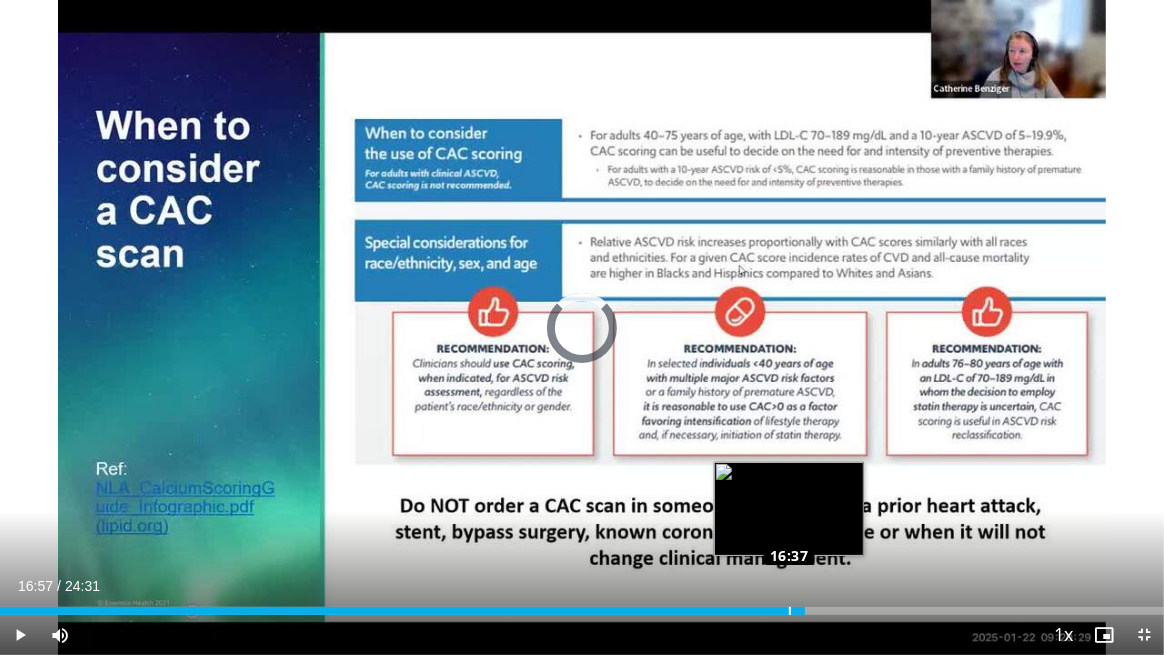 drag, startPoint x: 843, startPoint y: 609, endPoint x: 788, endPoint y: 605, distance: 55.145264 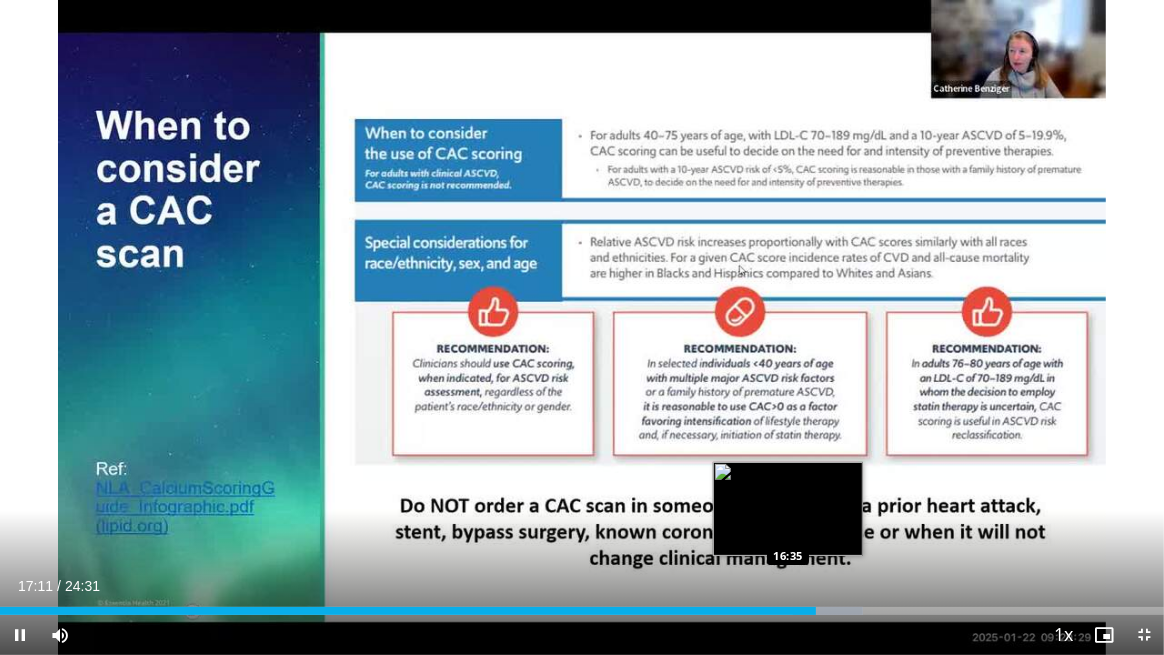 click on "Loaded :  74.18% 17:11 16:35" at bounding box center [582, 605] 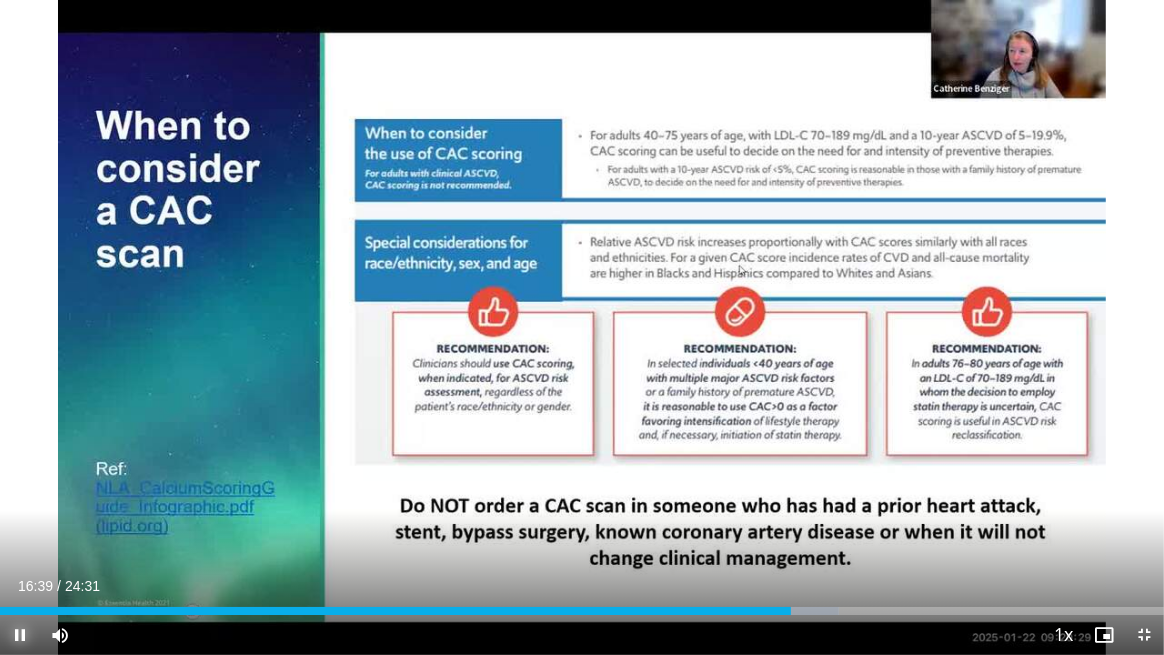 click at bounding box center [20, 635] 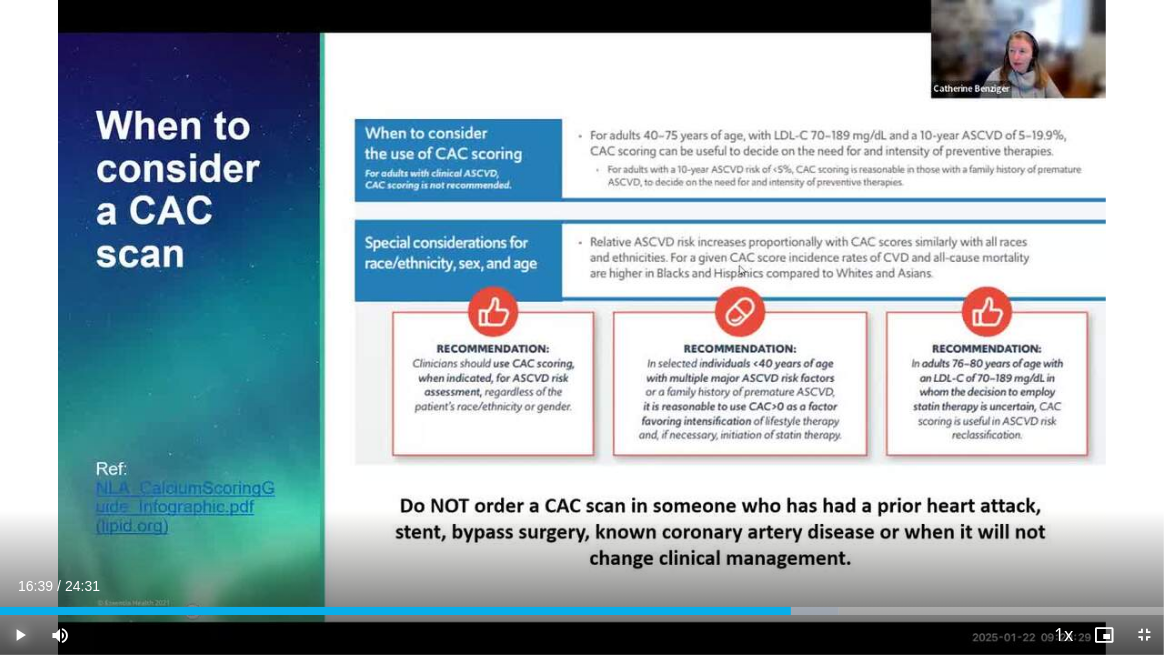 click at bounding box center (20, 635) 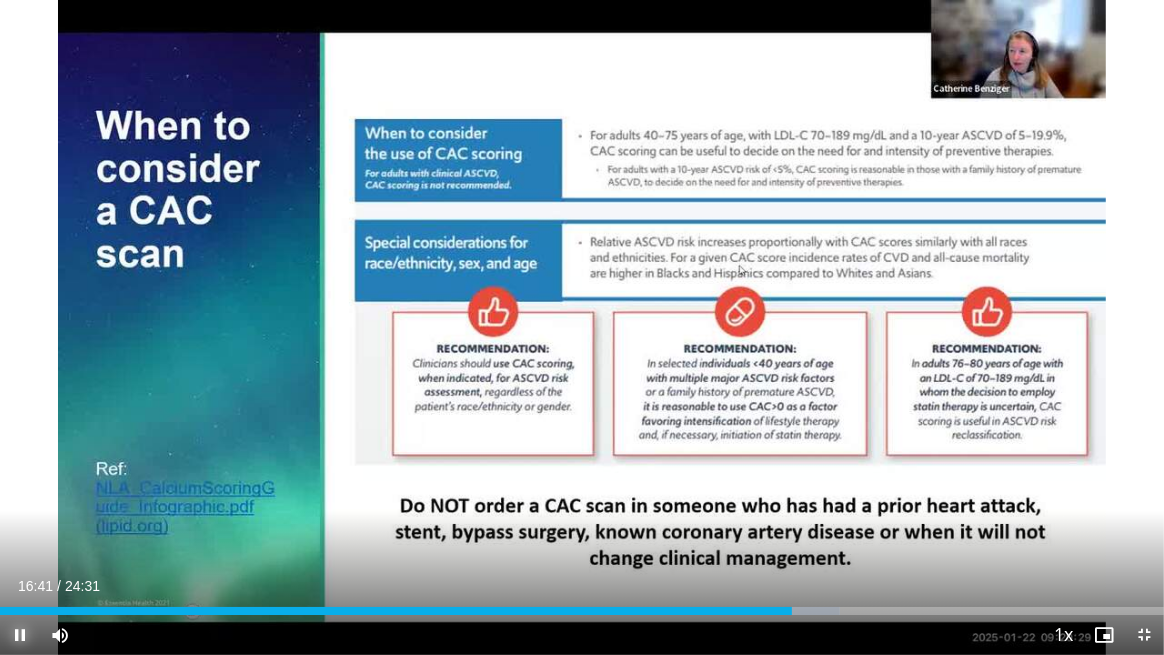 click at bounding box center [20, 635] 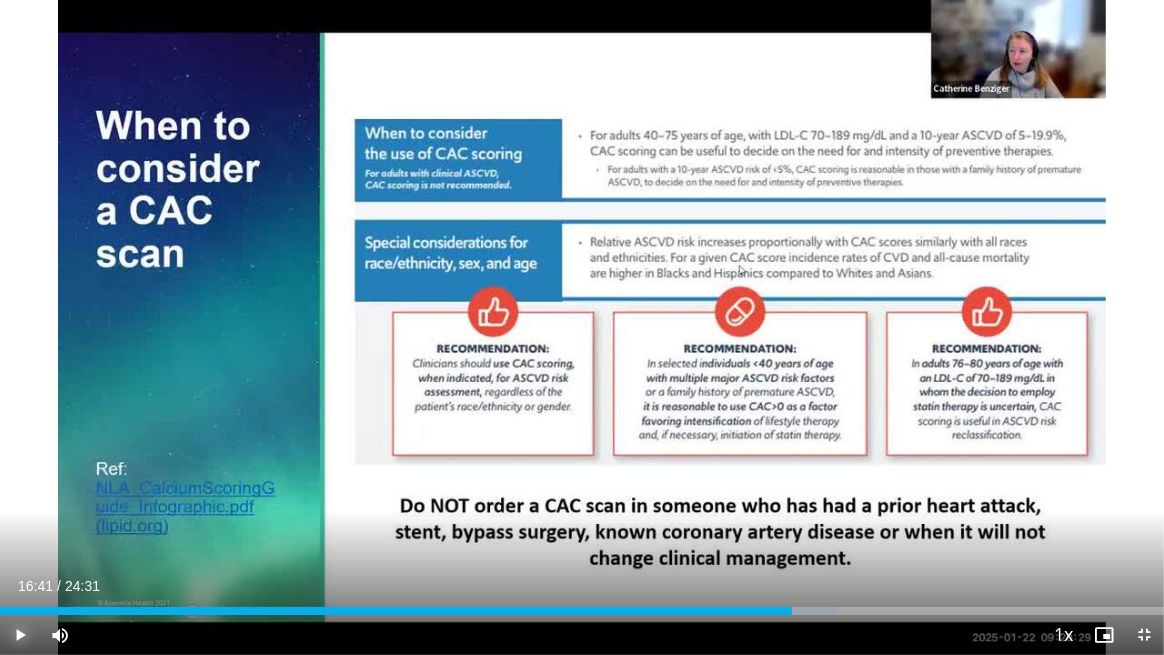 click at bounding box center [20, 635] 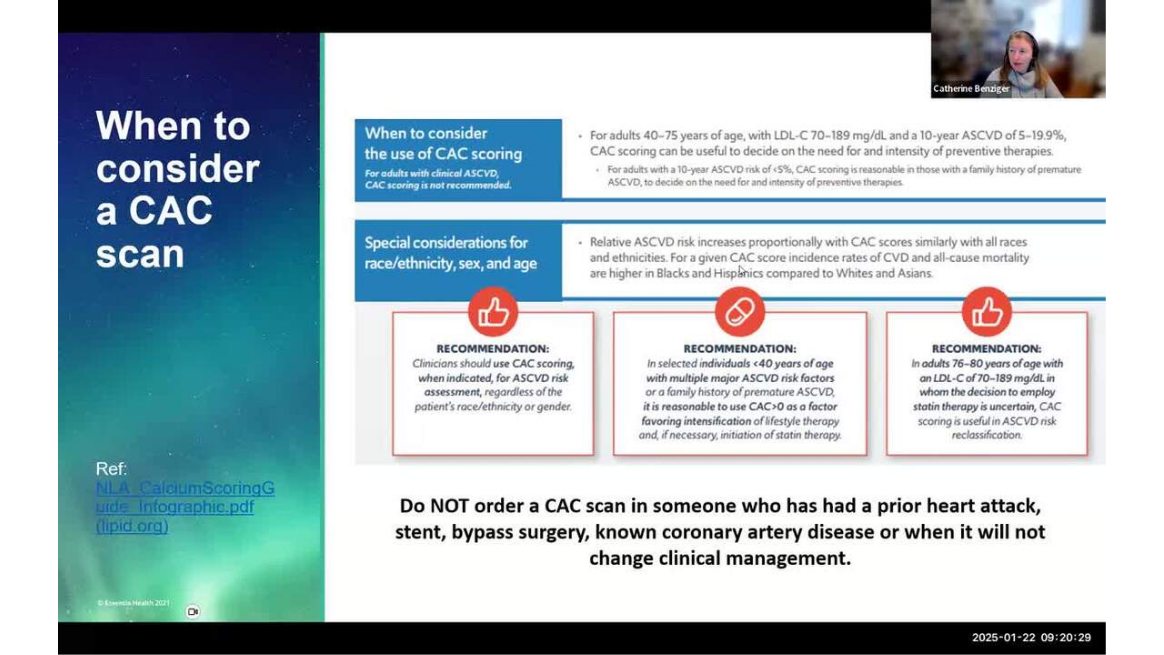 type 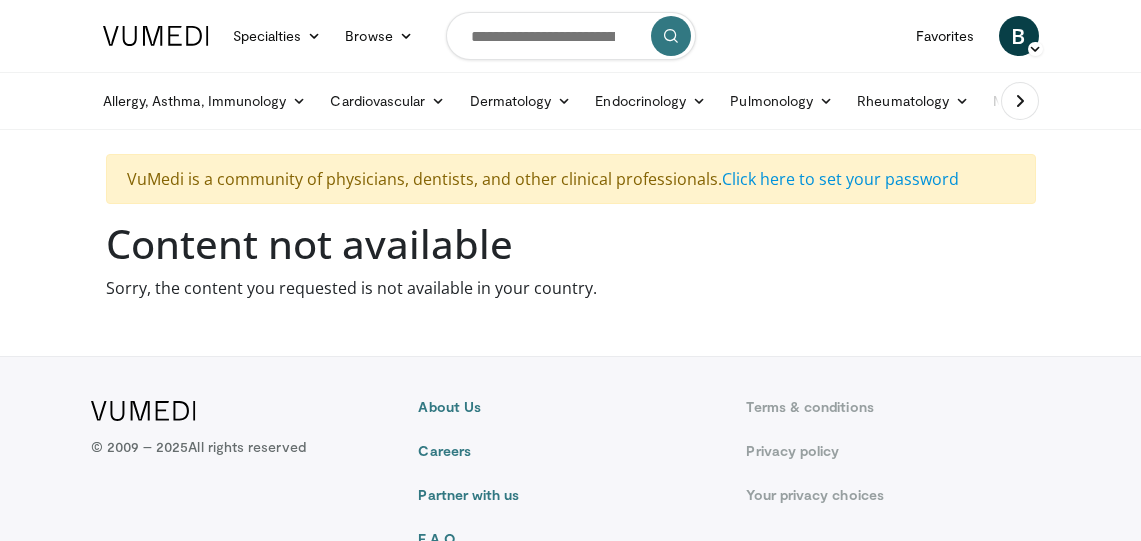 scroll, scrollTop: 0, scrollLeft: 0, axis: both 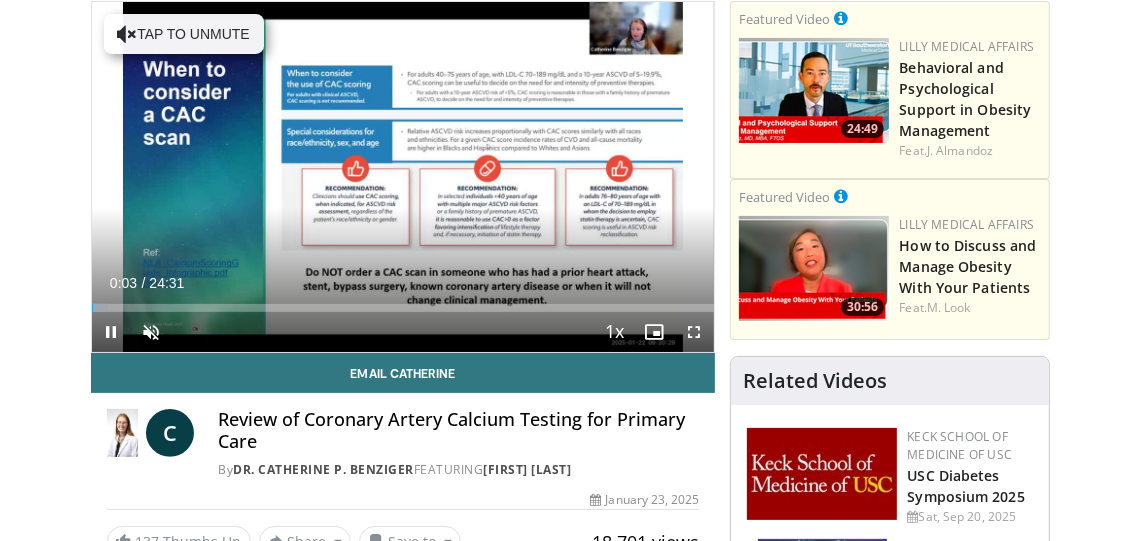 click on "**********" at bounding box center (403, 177) 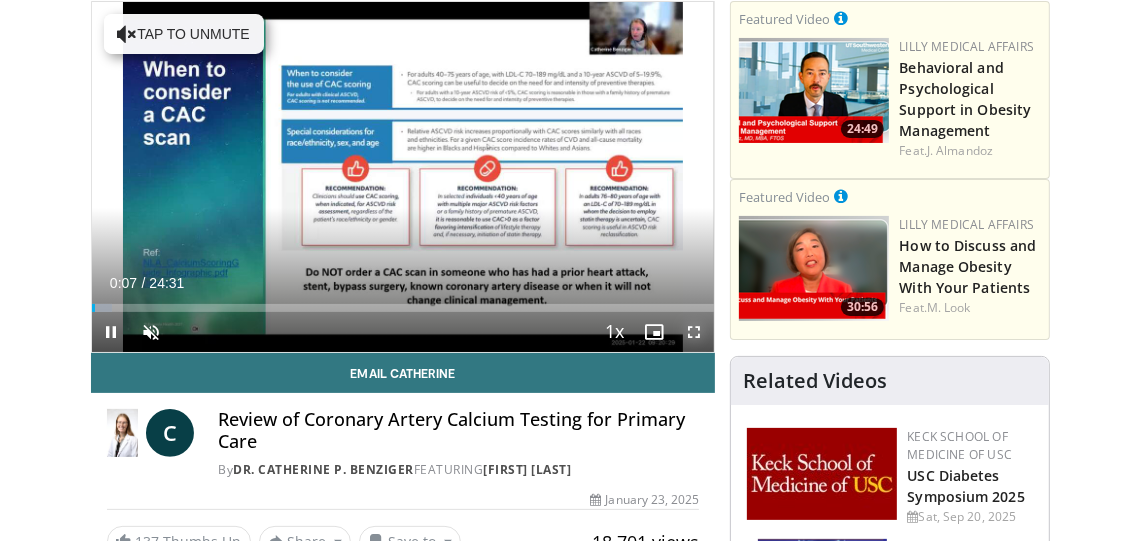 click at bounding box center [694, 332] 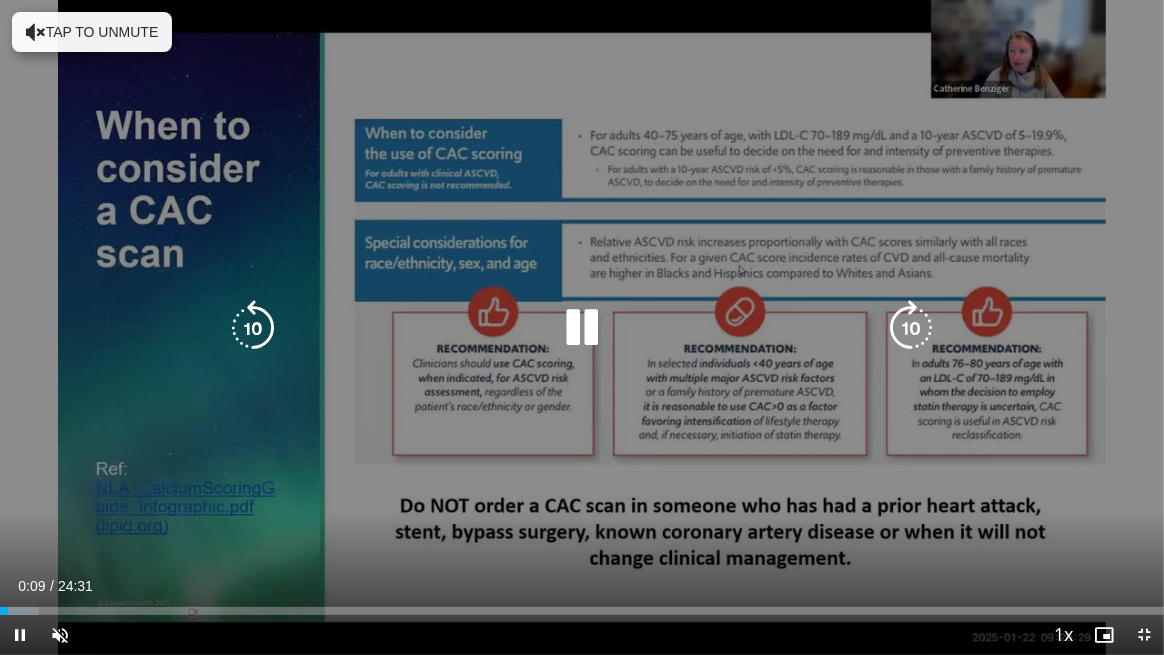 click on "Tap to unmute" at bounding box center [92, 32] 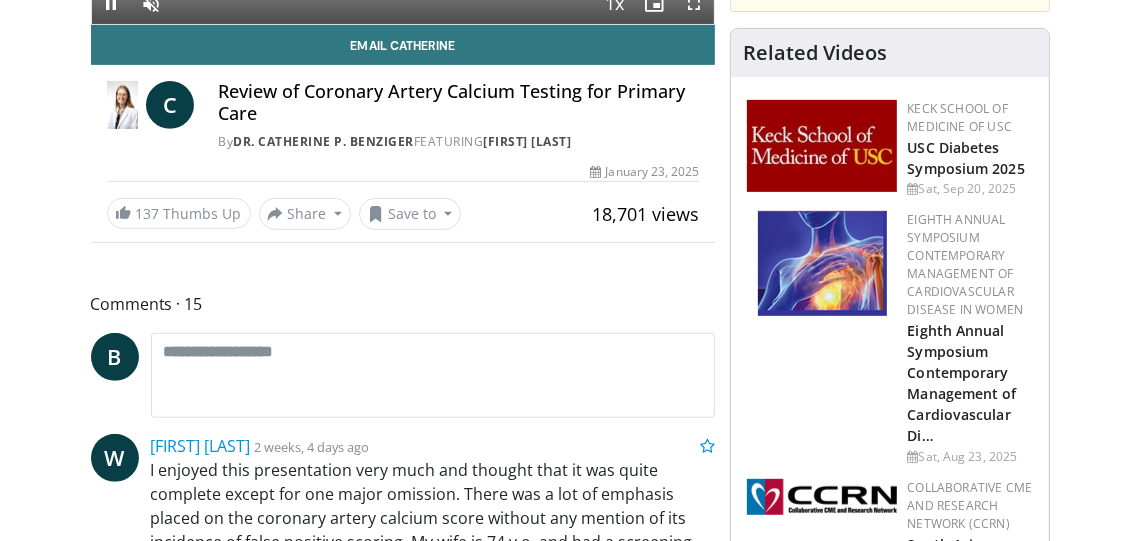 scroll, scrollTop: 219, scrollLeft: 0, axis: vertical 